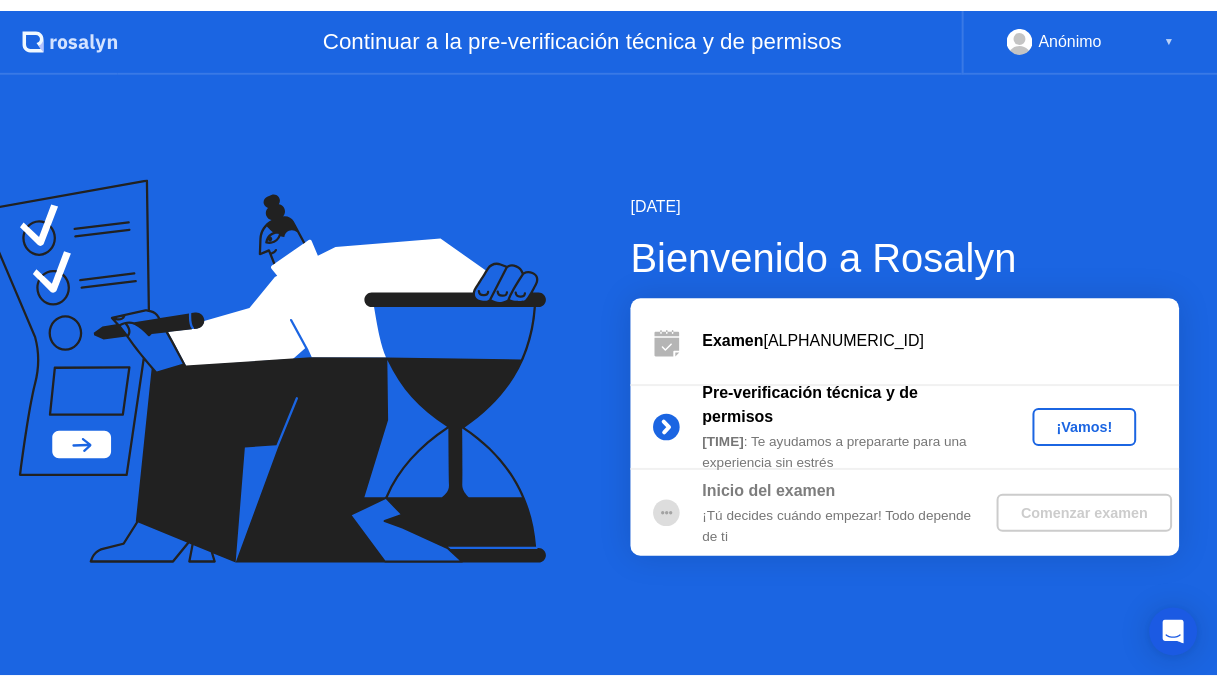 scroll, scrollTop: 0, scrollLeft: 0, axis: both 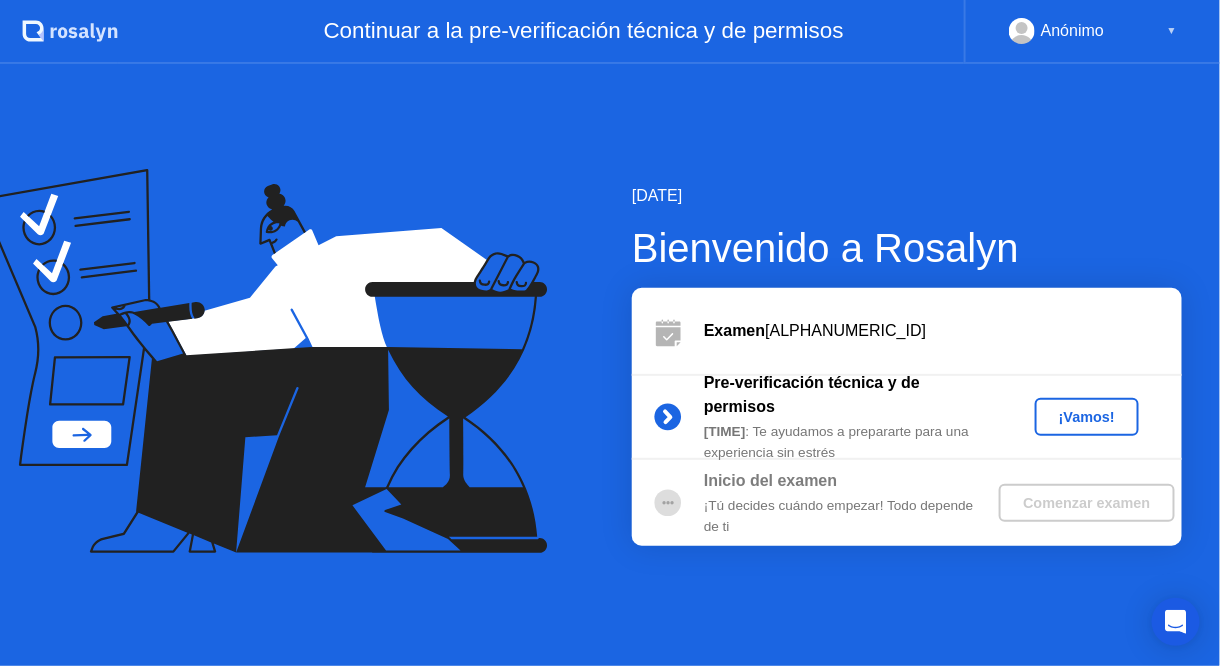 click on "¡Vamos!" 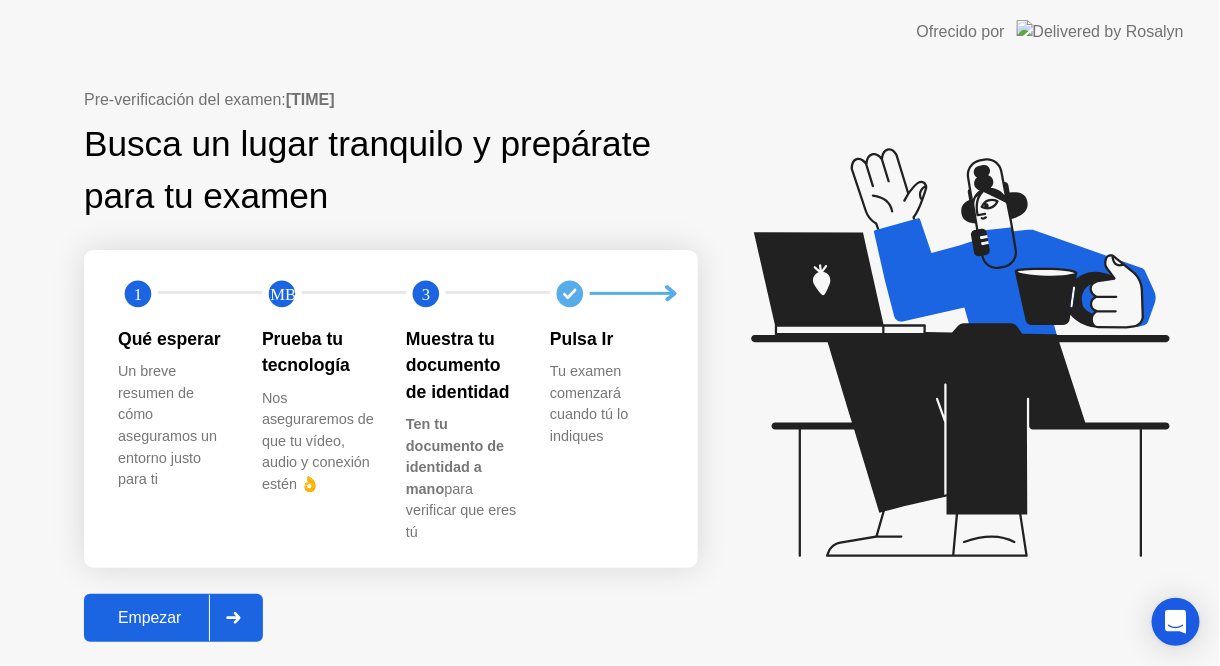 click on "Empezar" 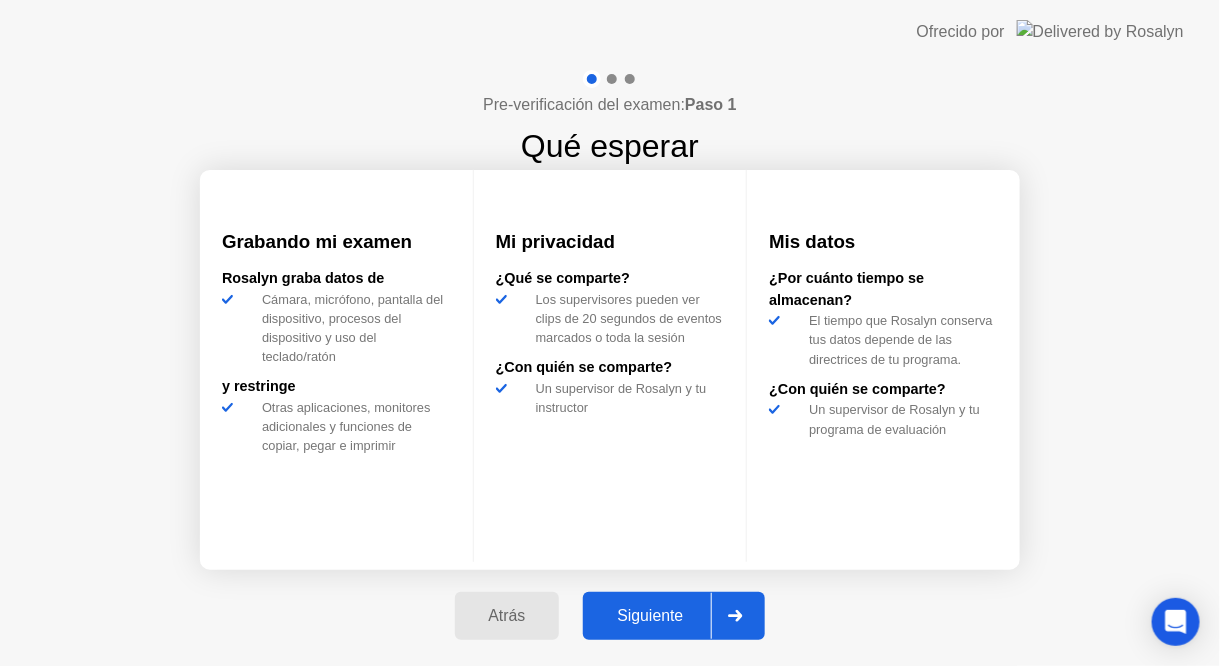 click on "Siguiente" 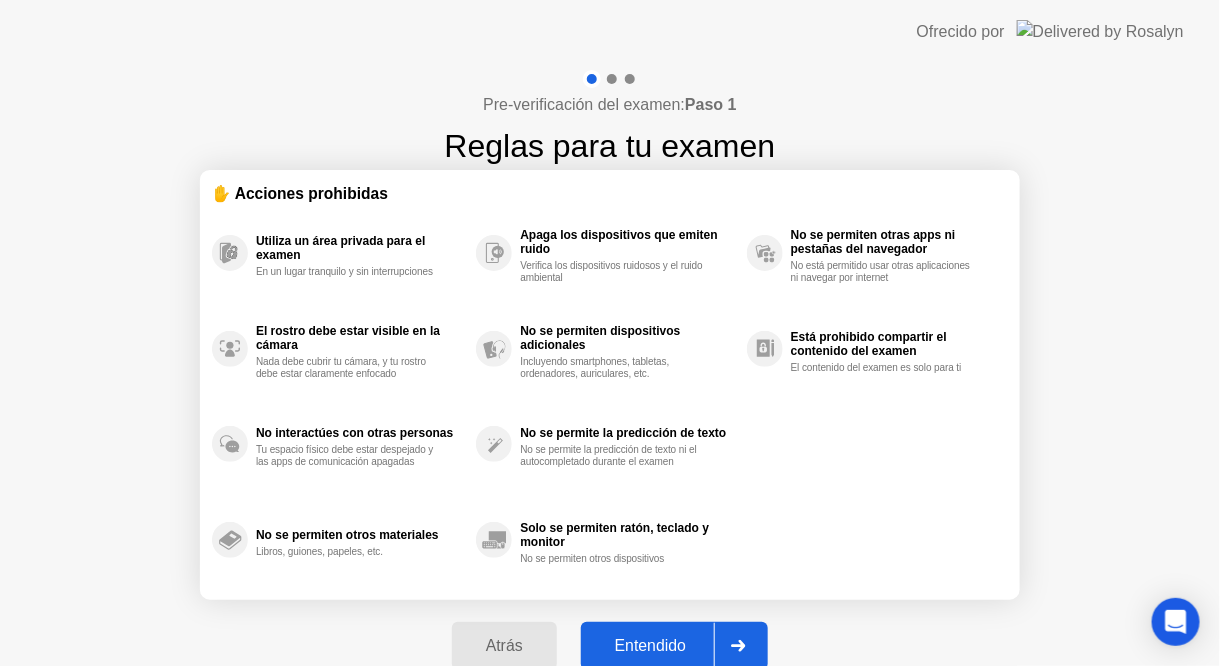 click on "Entendido" 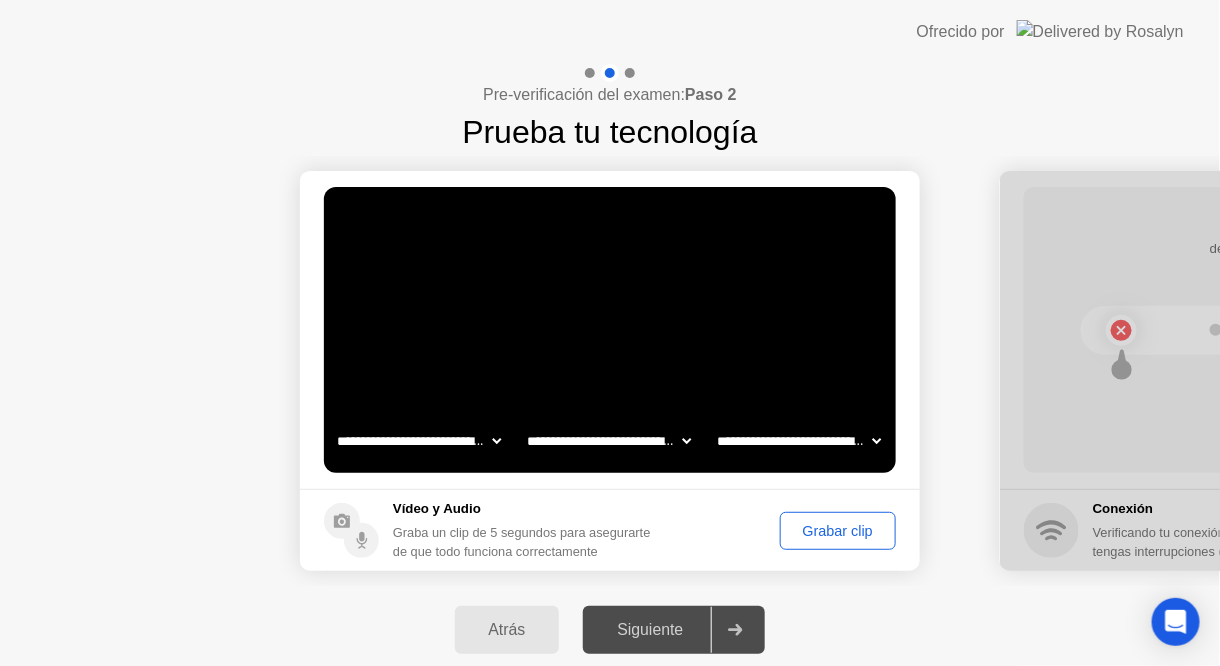 click on "Grabar clip" 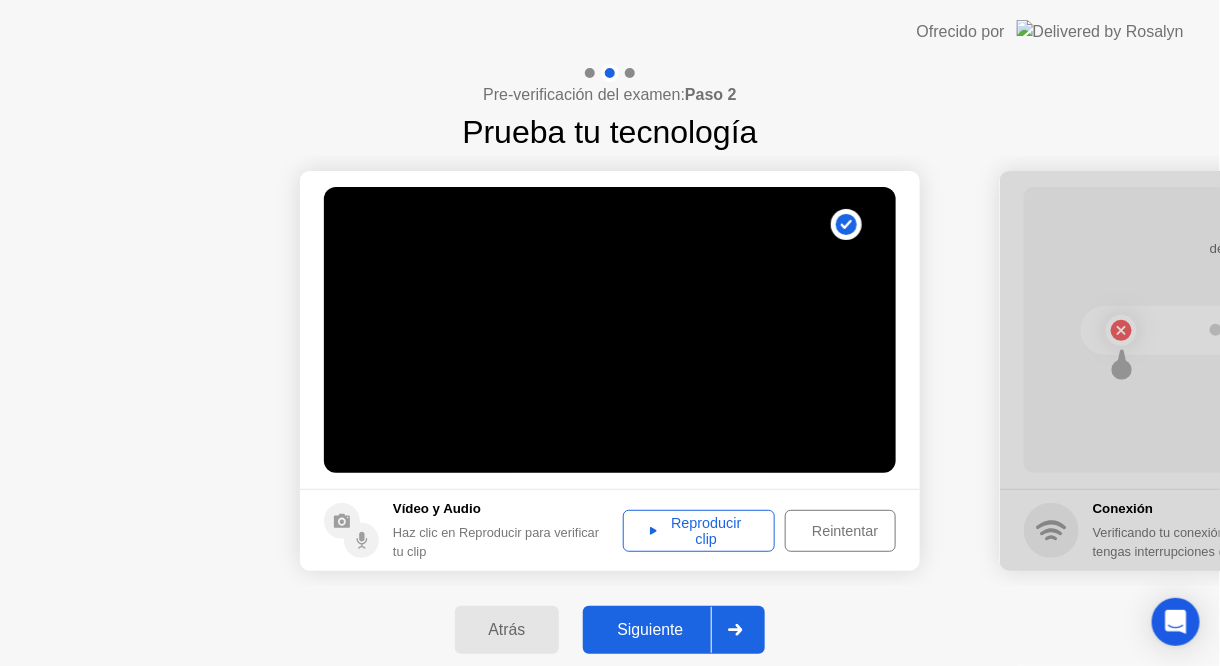 click on "Siguiente" 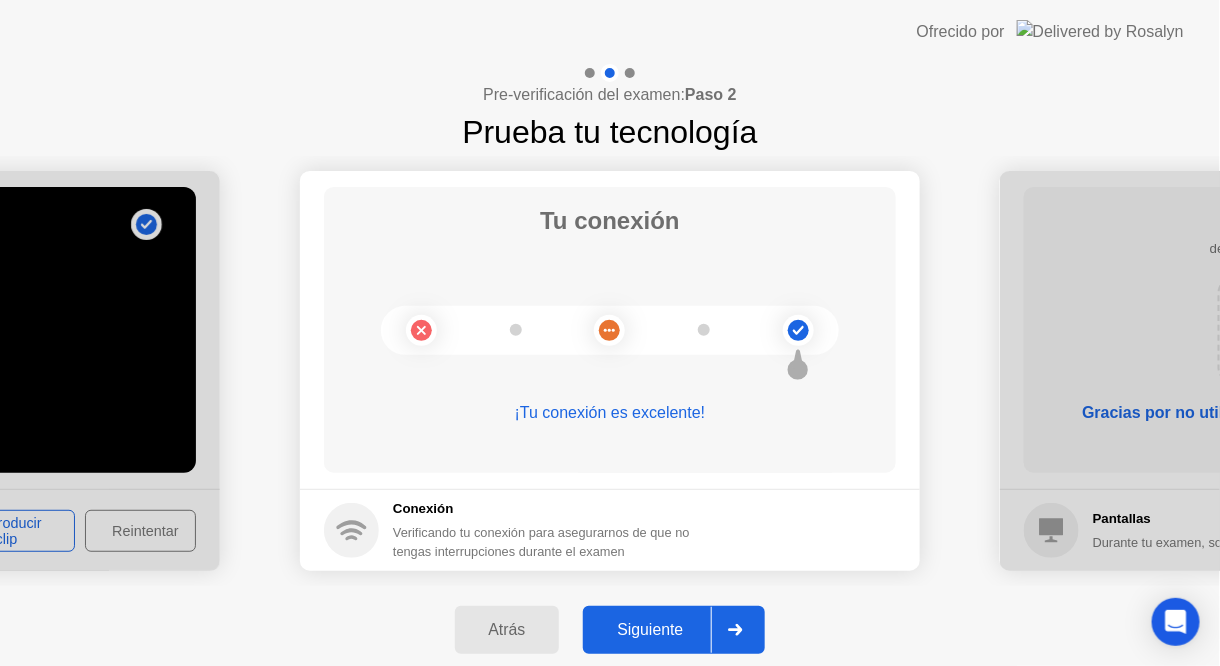 click on "Siguiente" 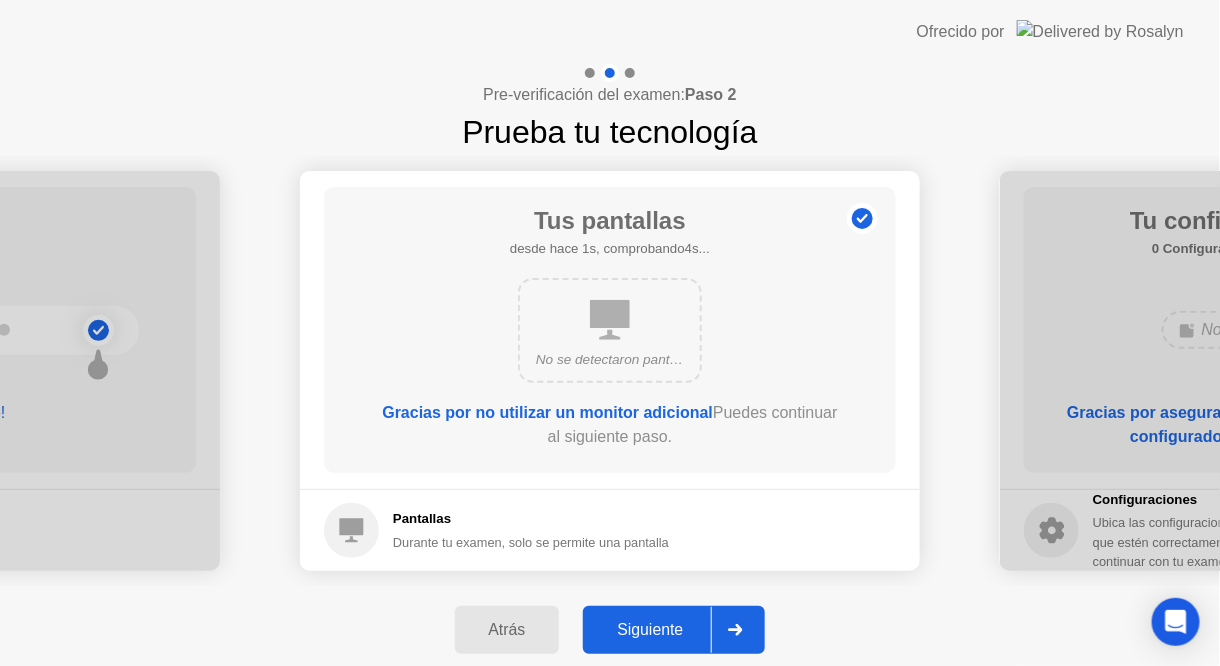 click on "Siguiente" 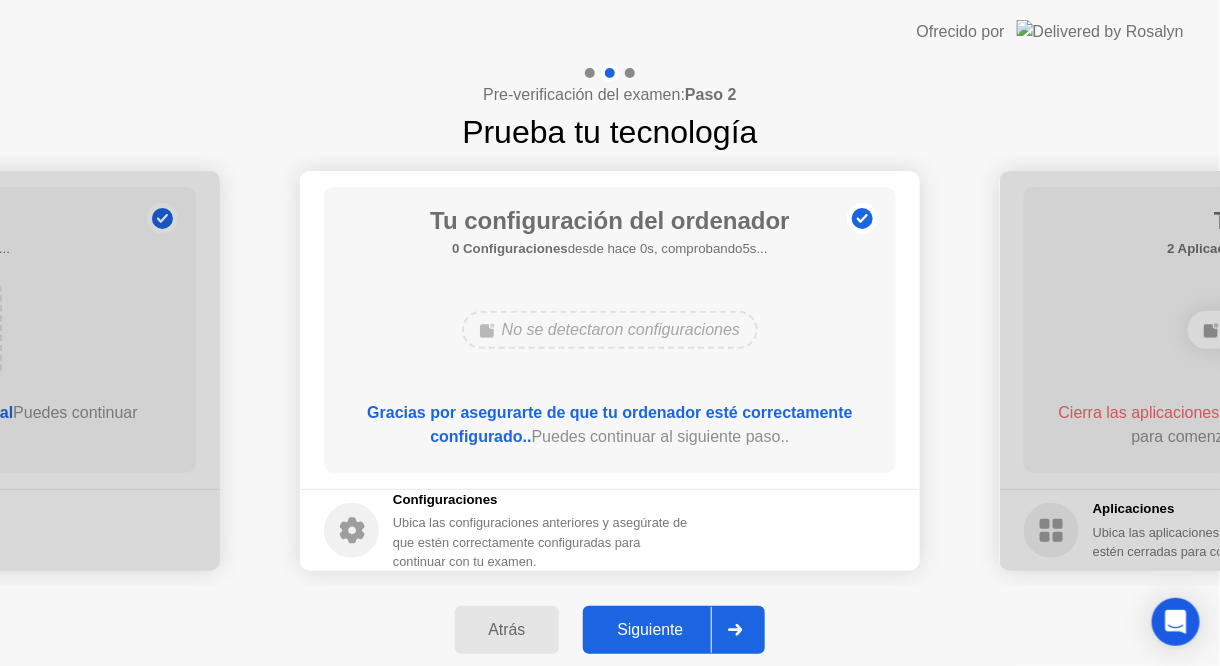 click on "Siguiente" 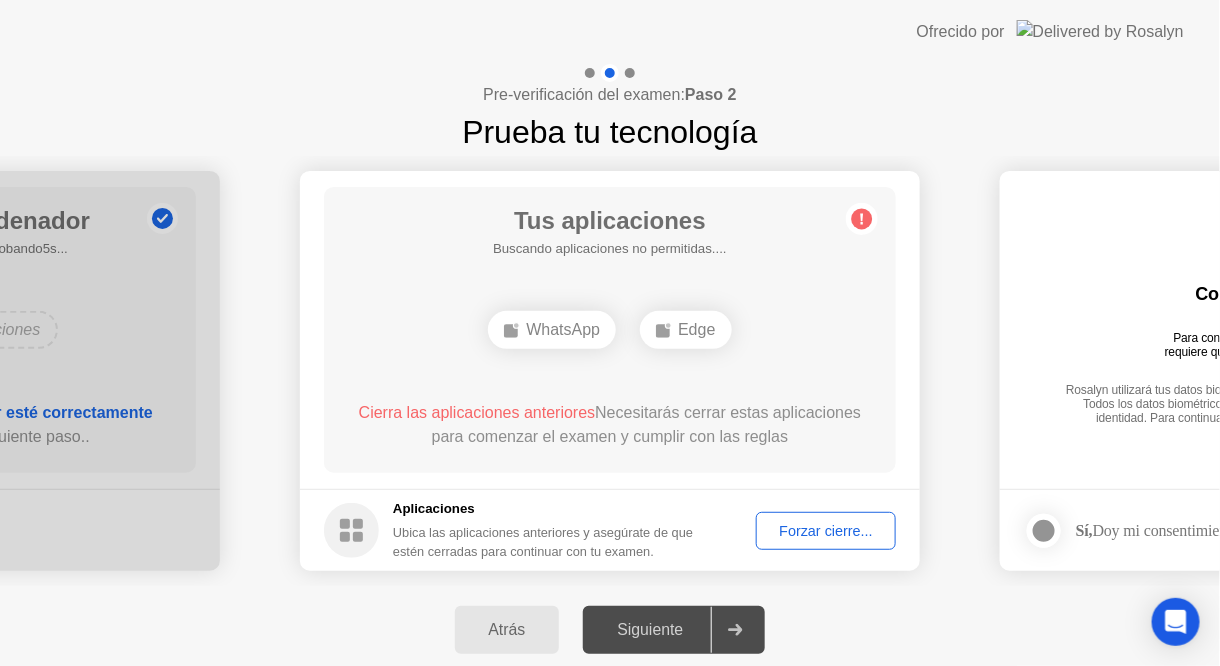 click on "Forzar cierre..." 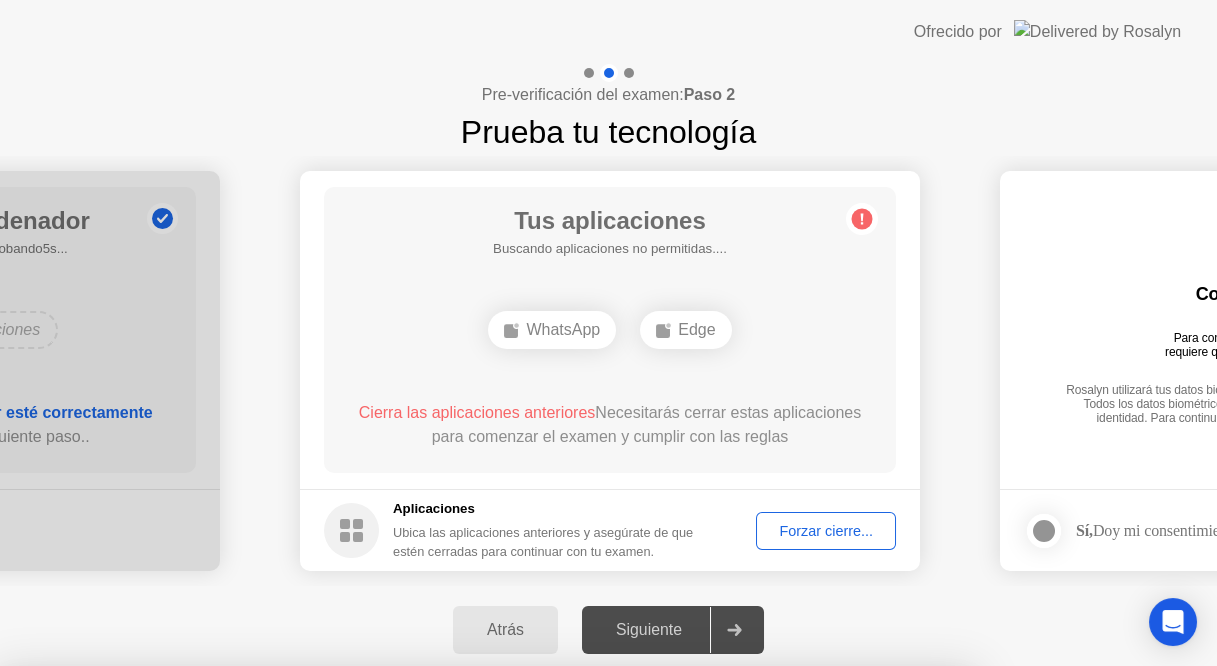 click on "Confirmar" at bounding box center [561, 942] 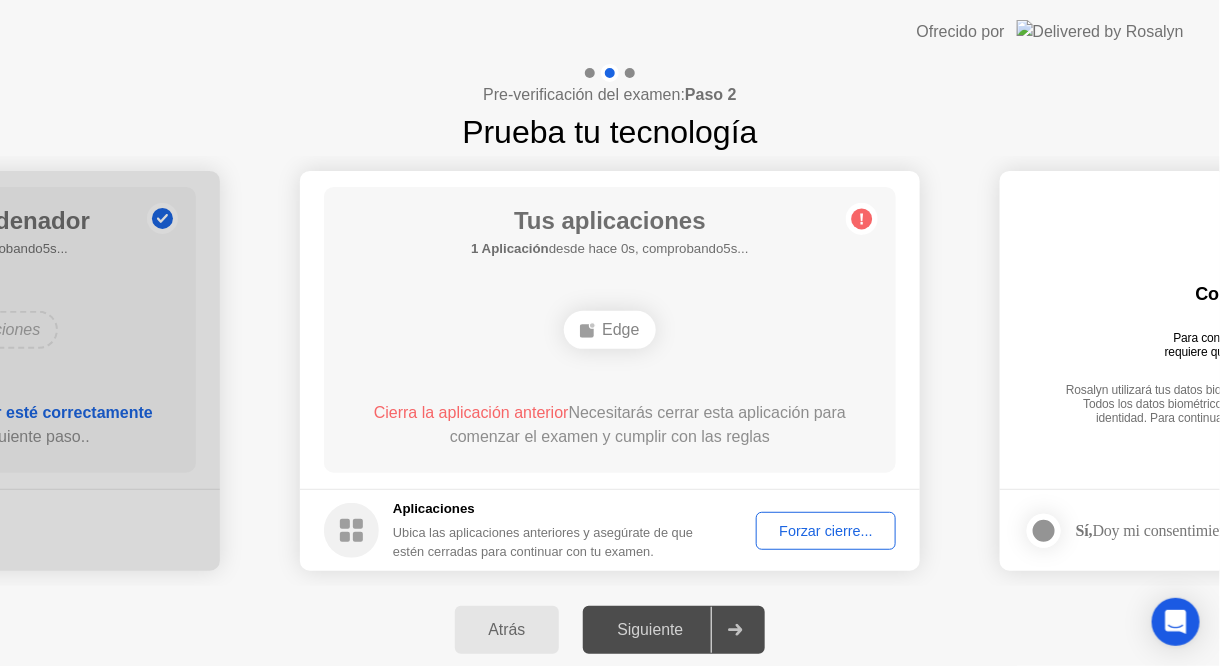 click on "Forzar cierre..." 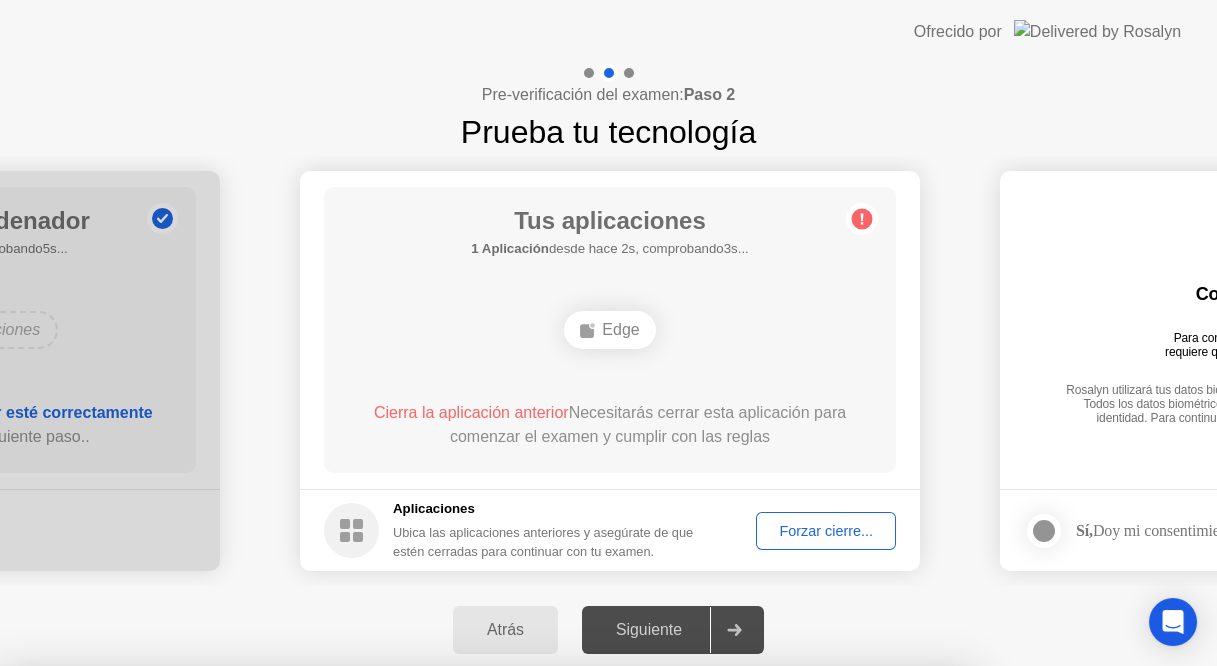 click on "Confirmar" at bounding box center [561, 942] 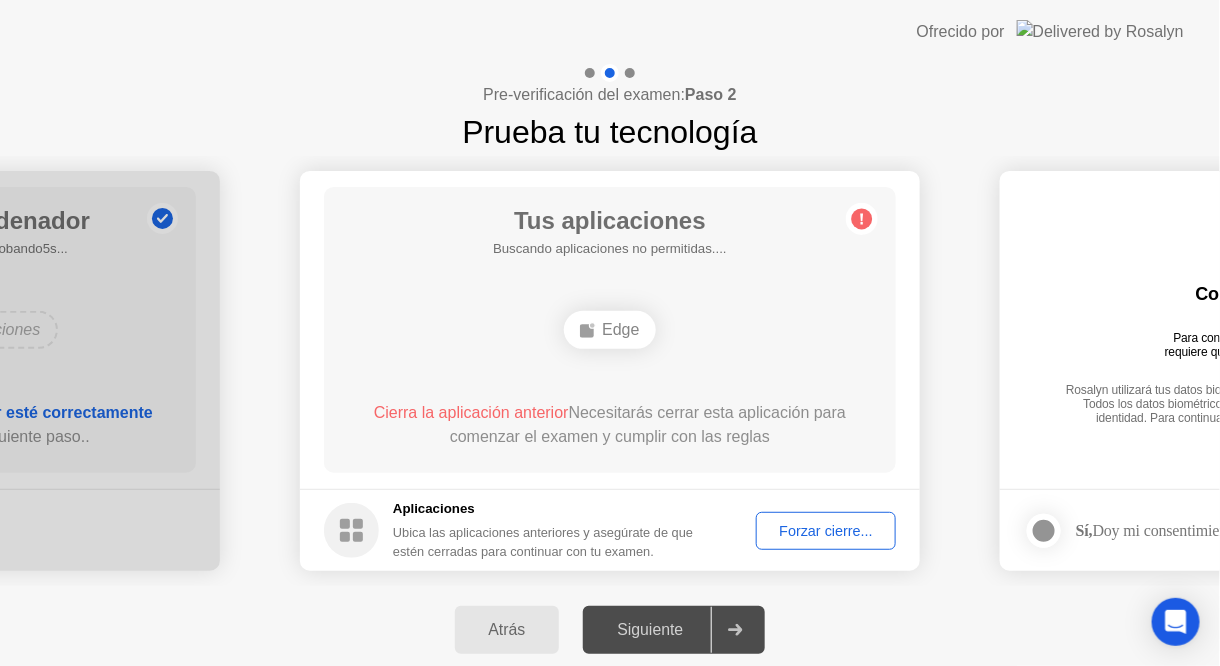 click on "Forzar cierre..." 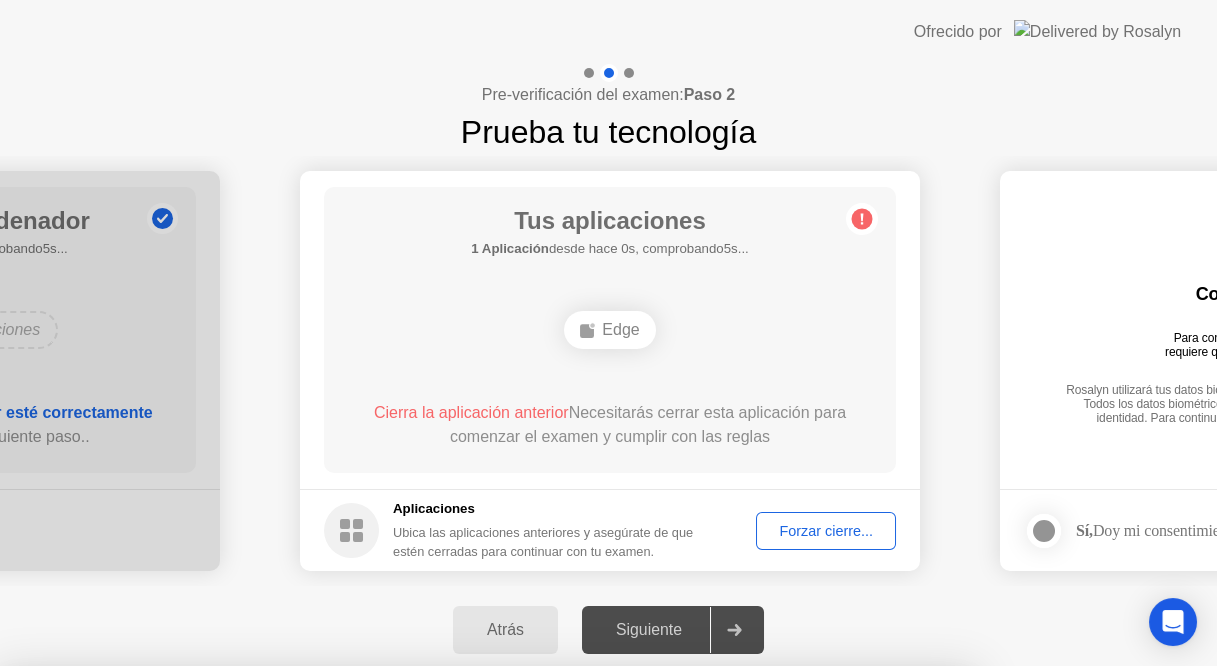 click on "Confirmar" at bounding box center [561, 942] 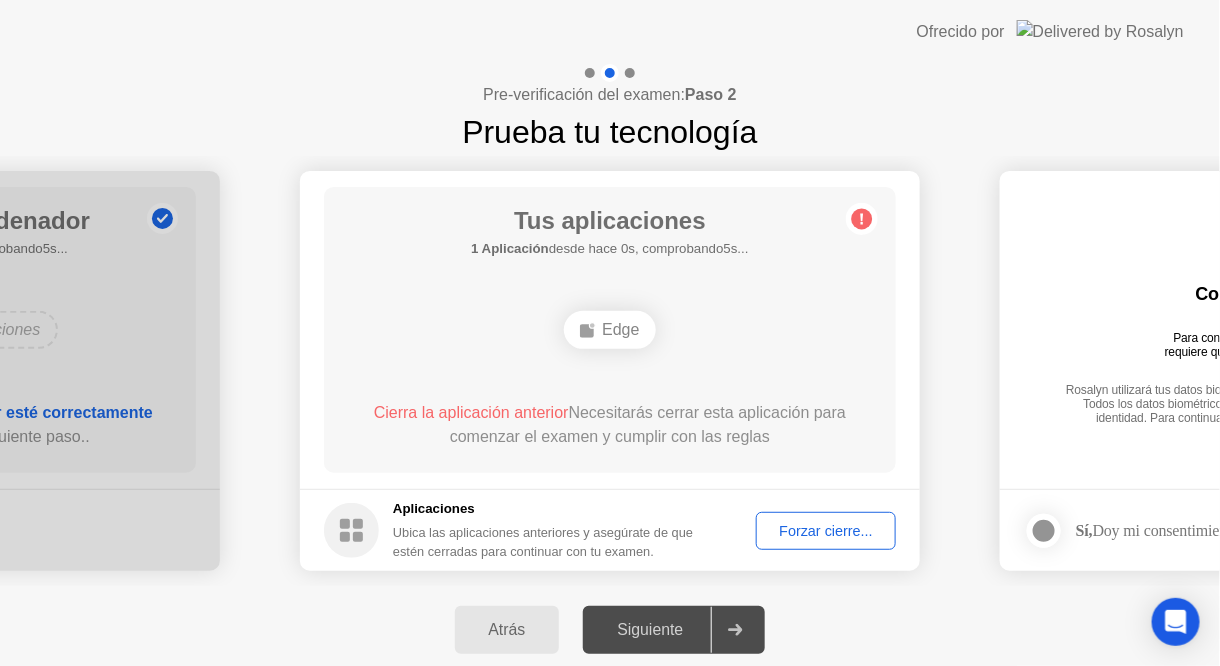 drag, startPoint x: 608, startPoint y: 349, endPoint x: 808, endPoint y: 531, distance: 270.4145 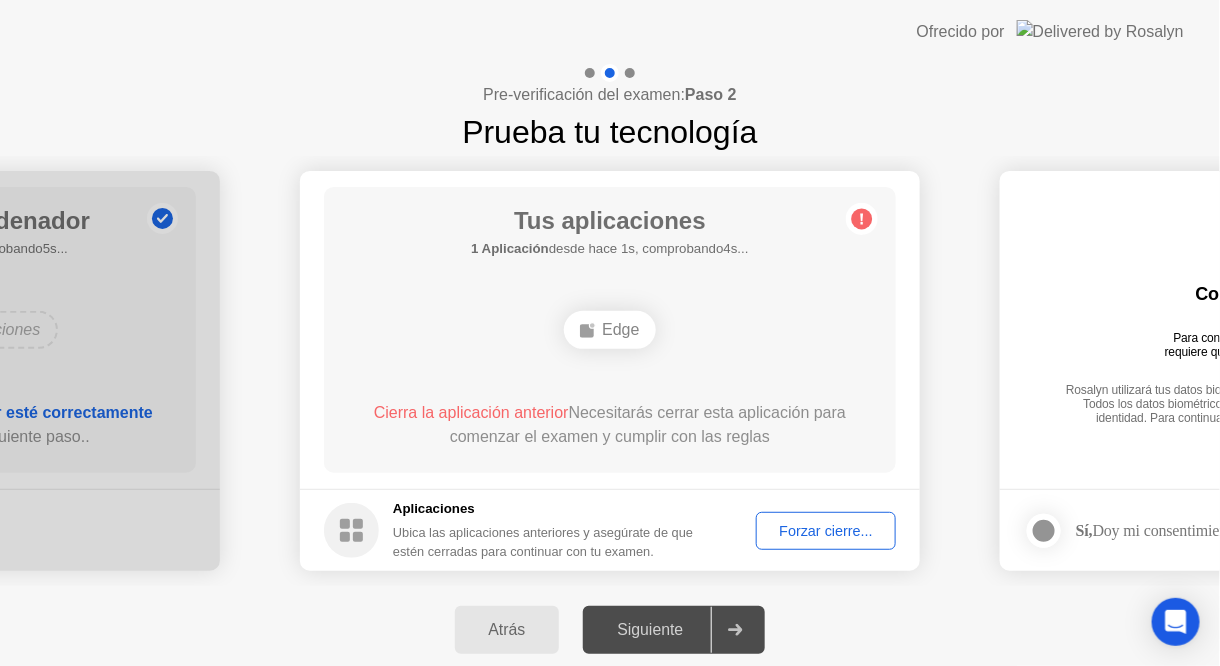 click on "Forzar cierre..." 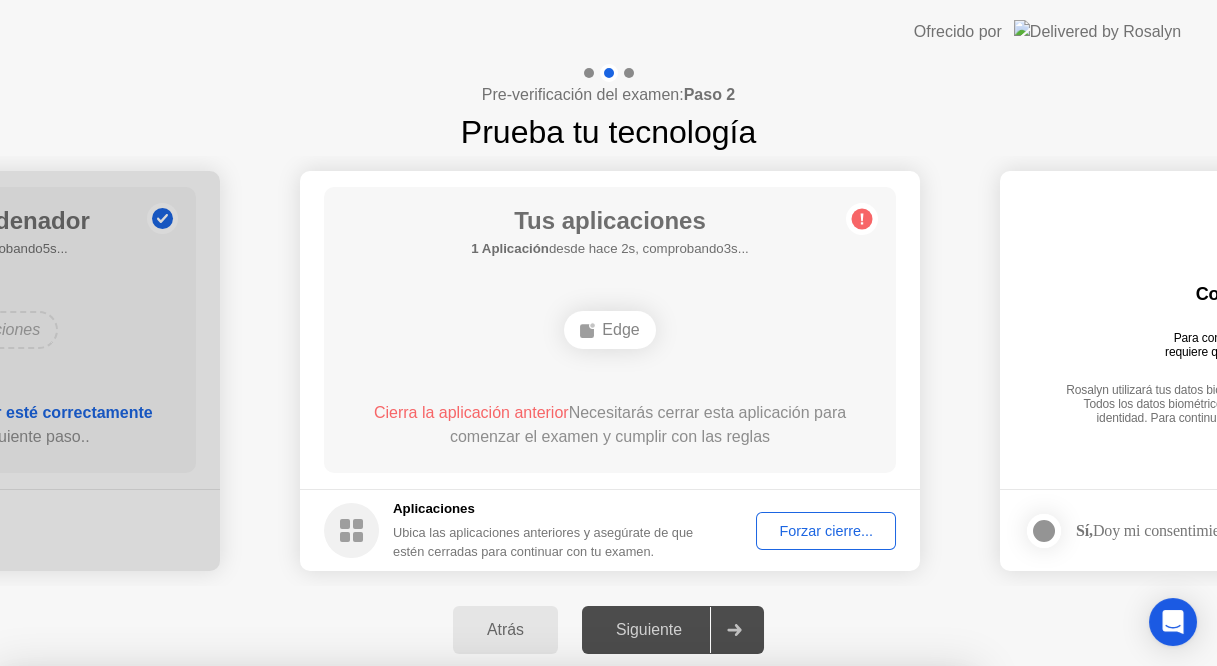 click on "Confirmar" at bounding box center (561, 942) 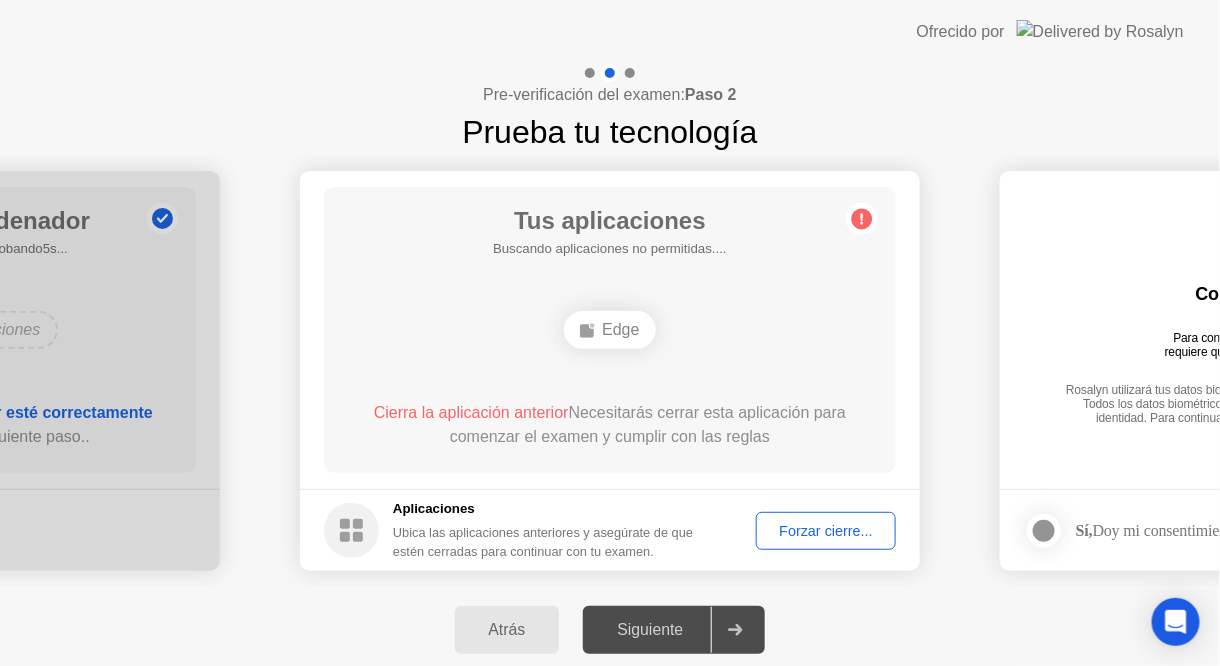 click on "Forzar cierre..." 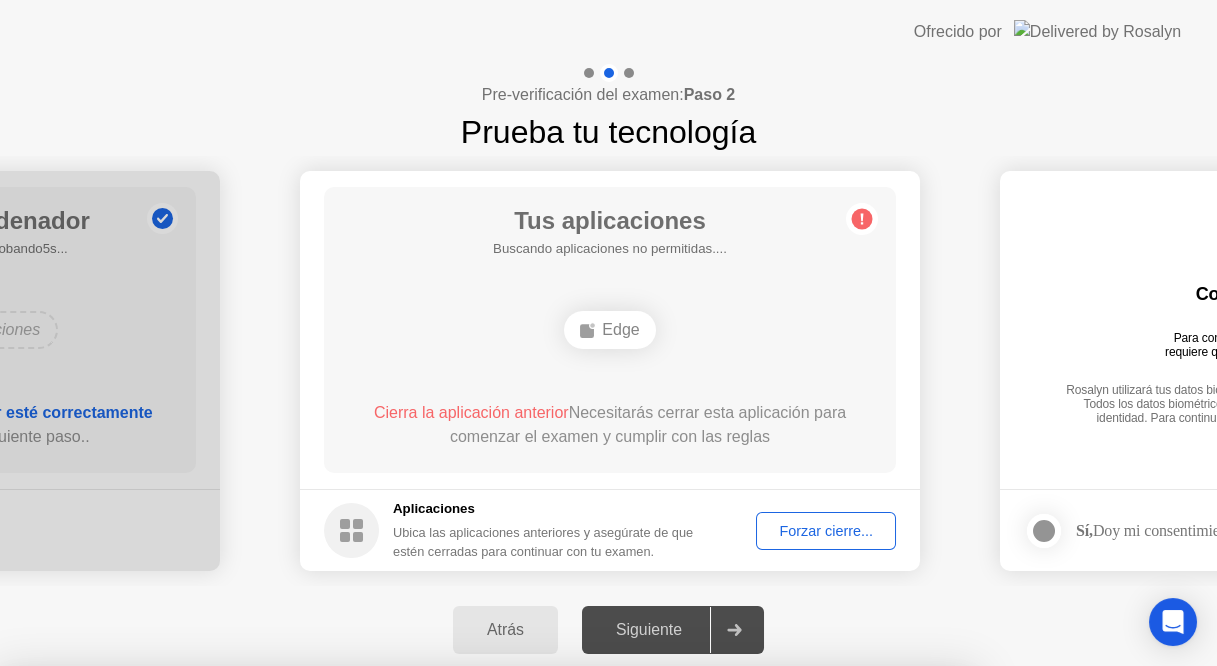 click on "Confirmar" at bounding box center (561, 942) 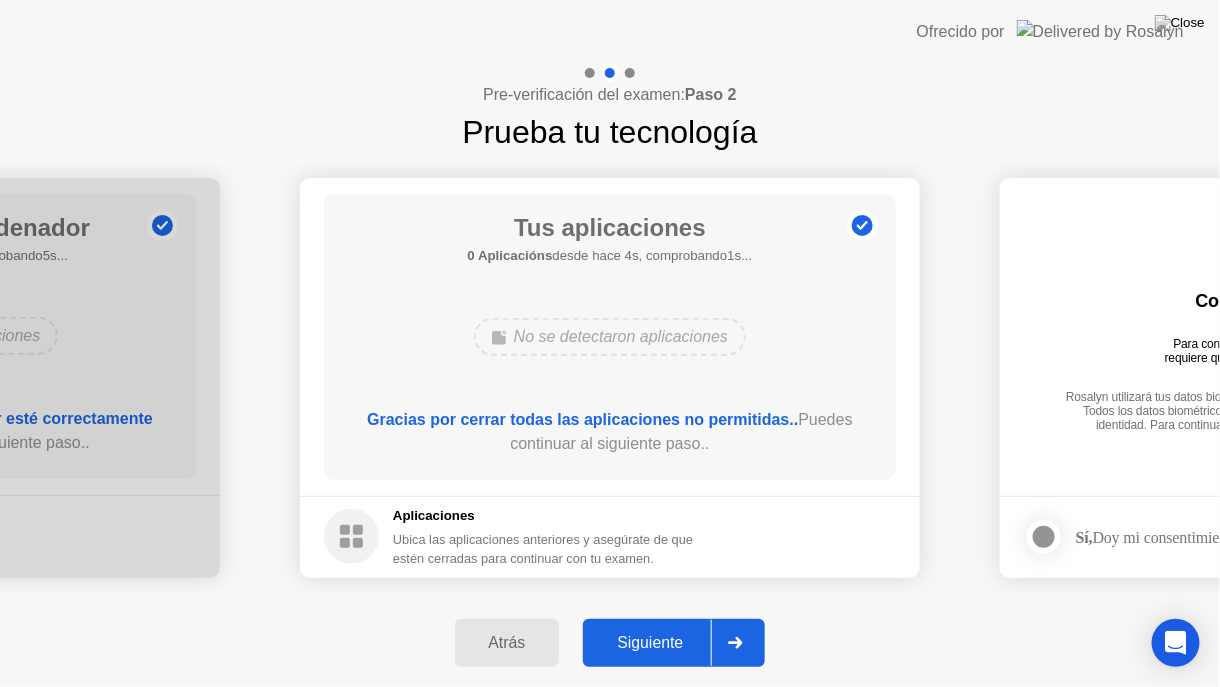 click on "Siguiente" 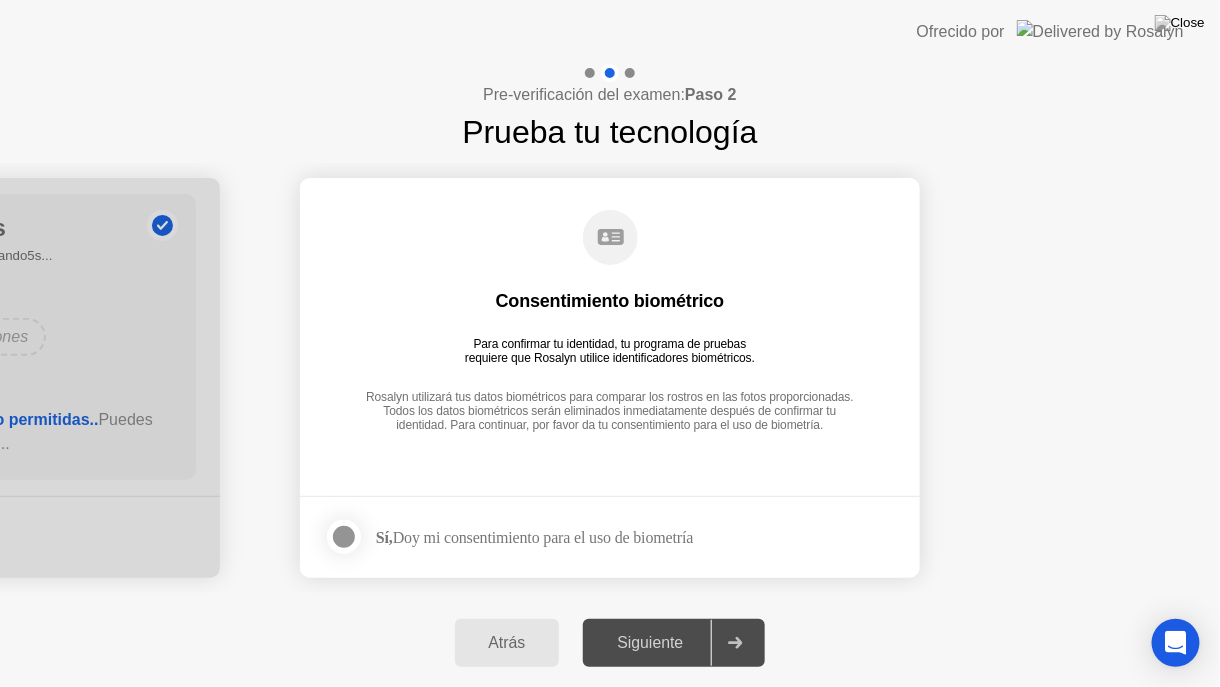 click on "Siguiente" 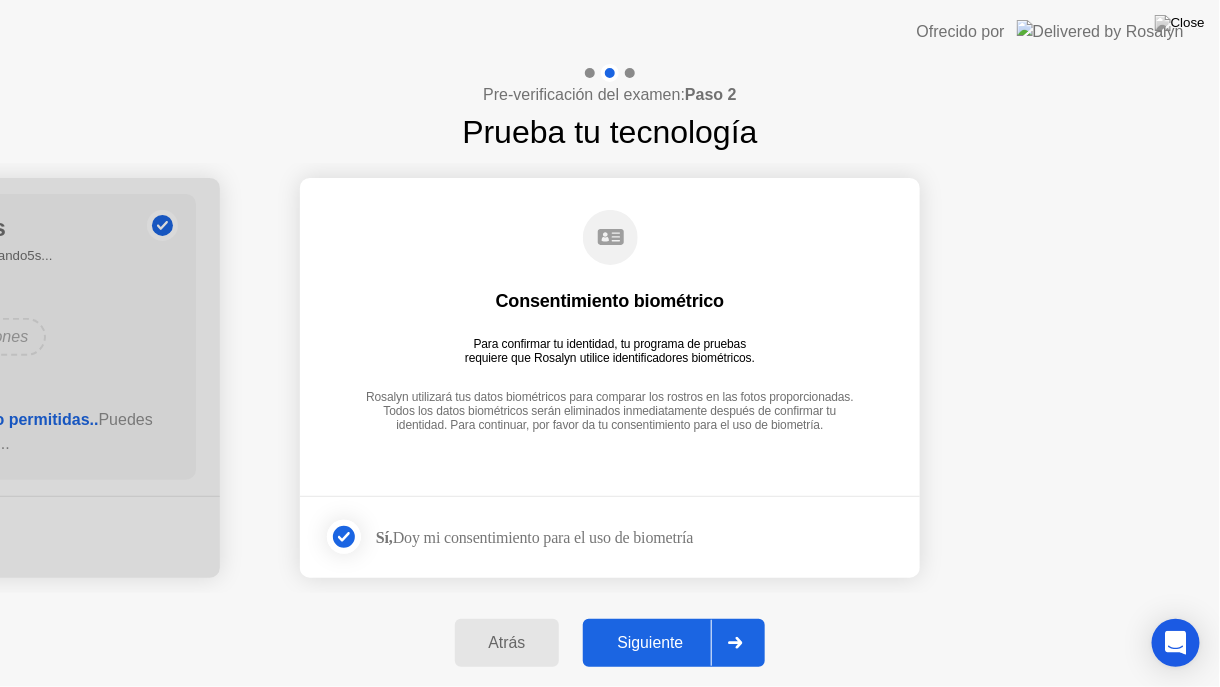click on "Siguiente" 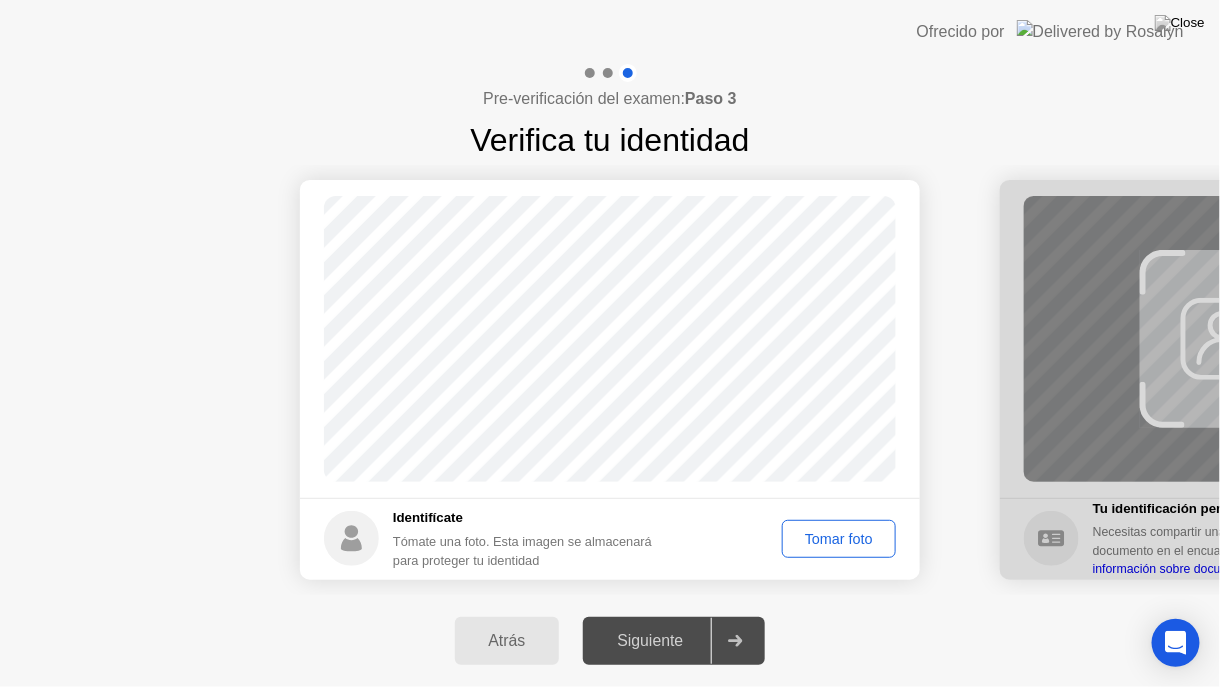 click on "Tomar foto" 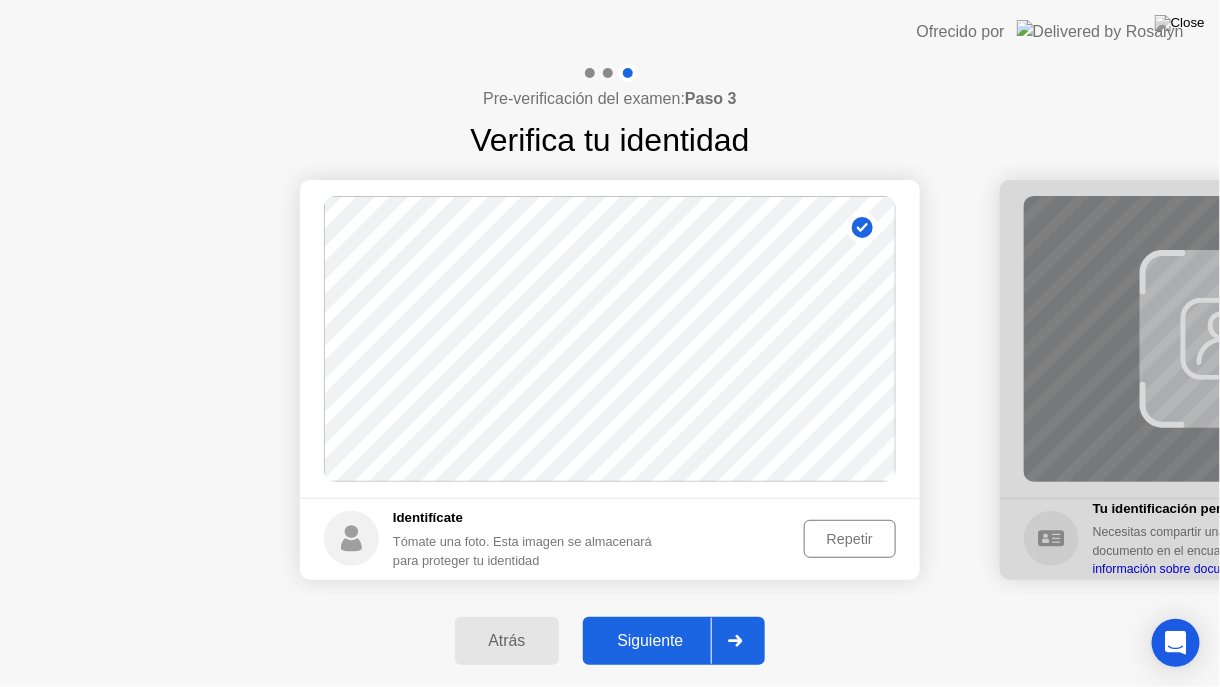 click on "Siguiente" 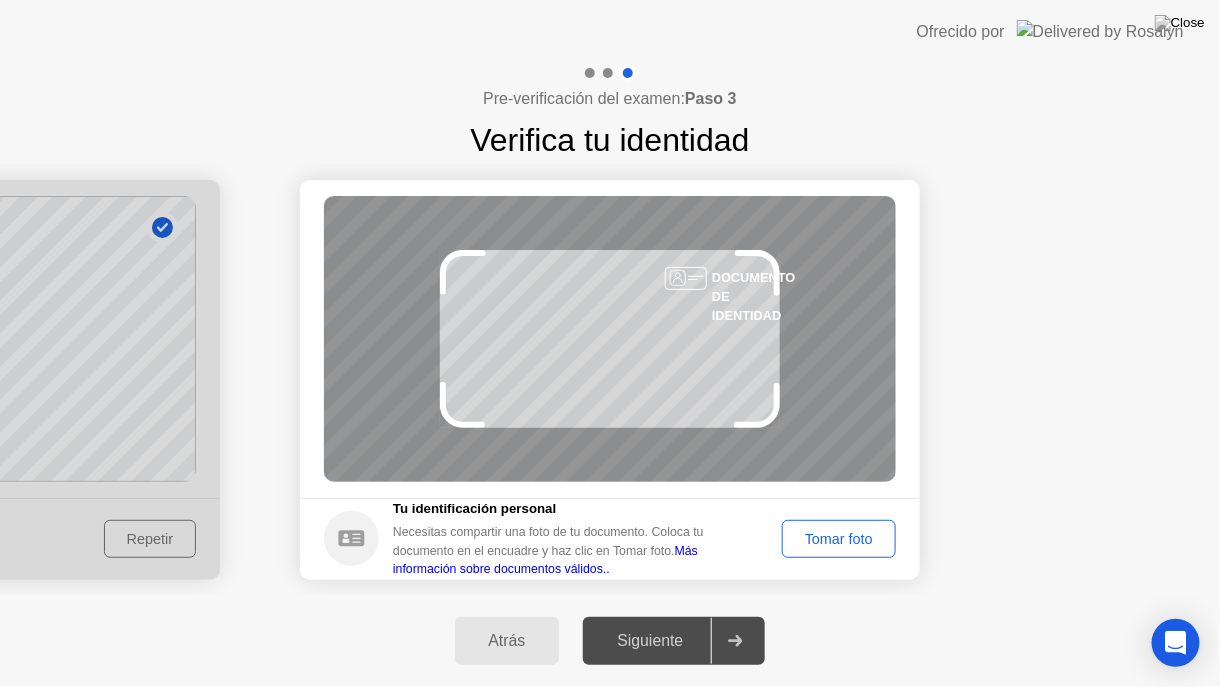 click on "Tomar foto" 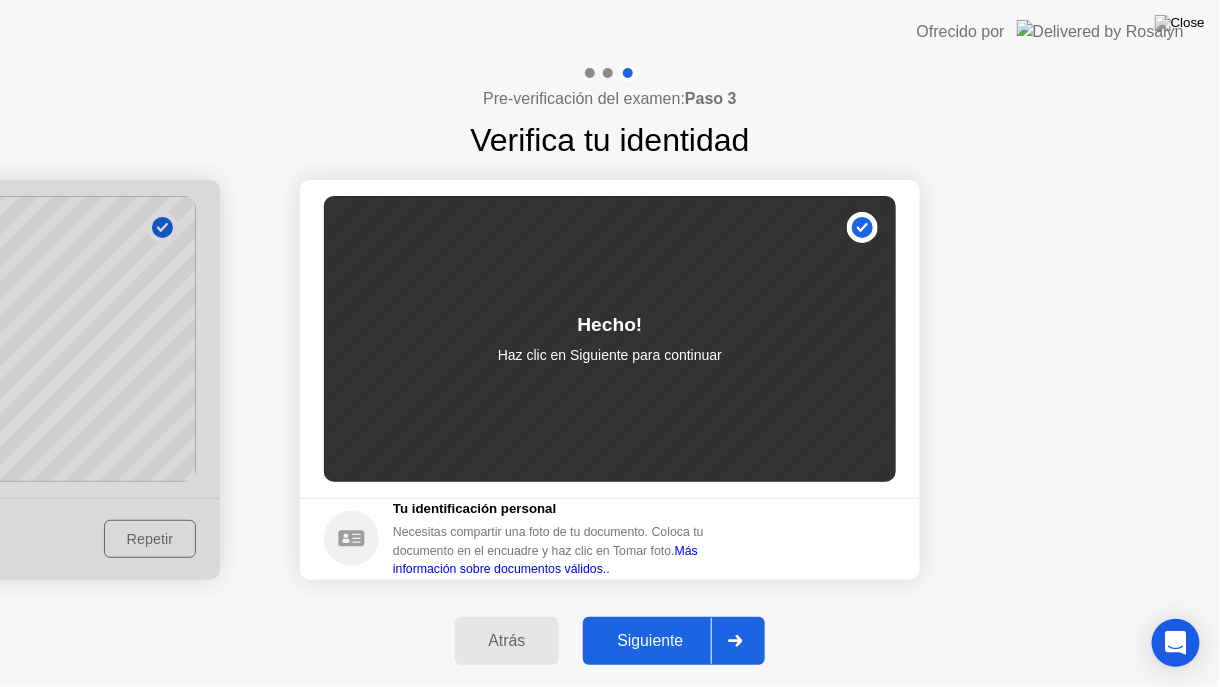 click on "Siguiente" 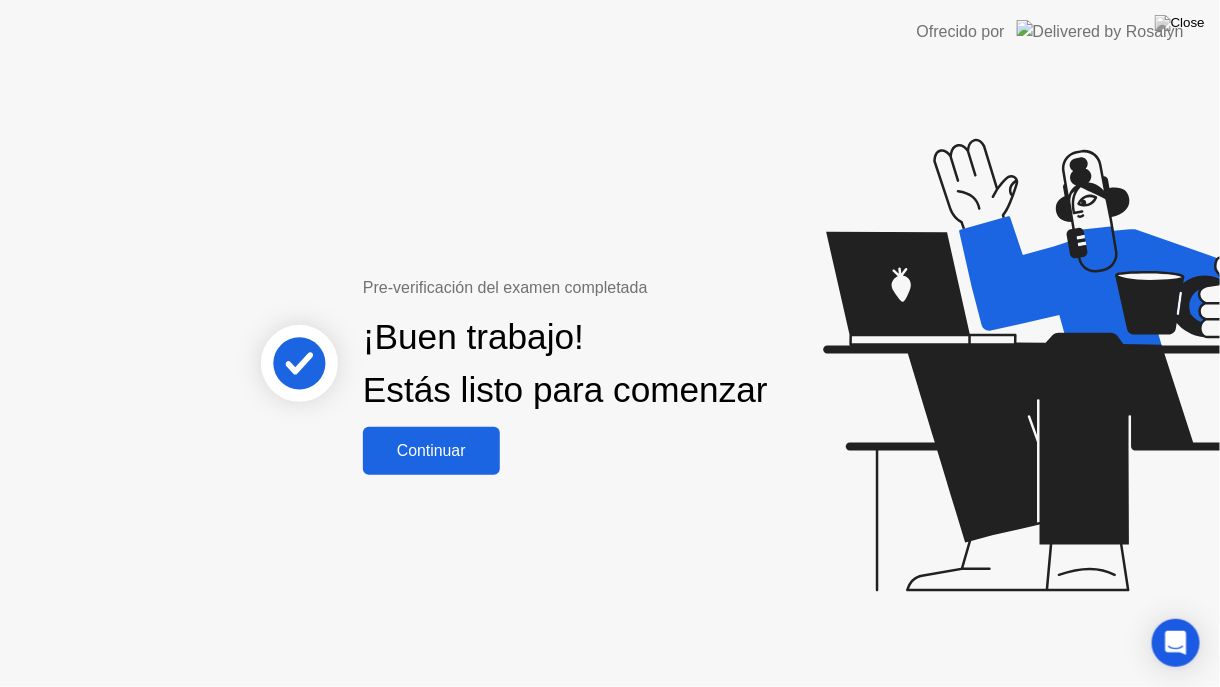 click on "Continuar" 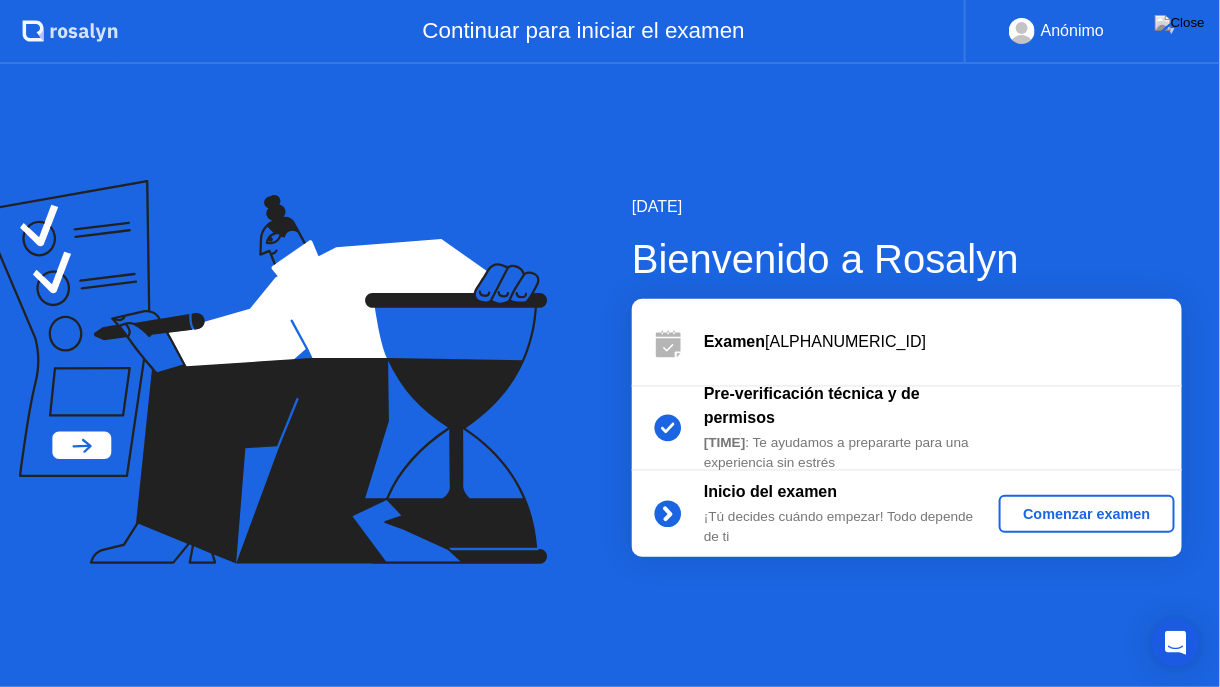 click on "Comenzar examen" 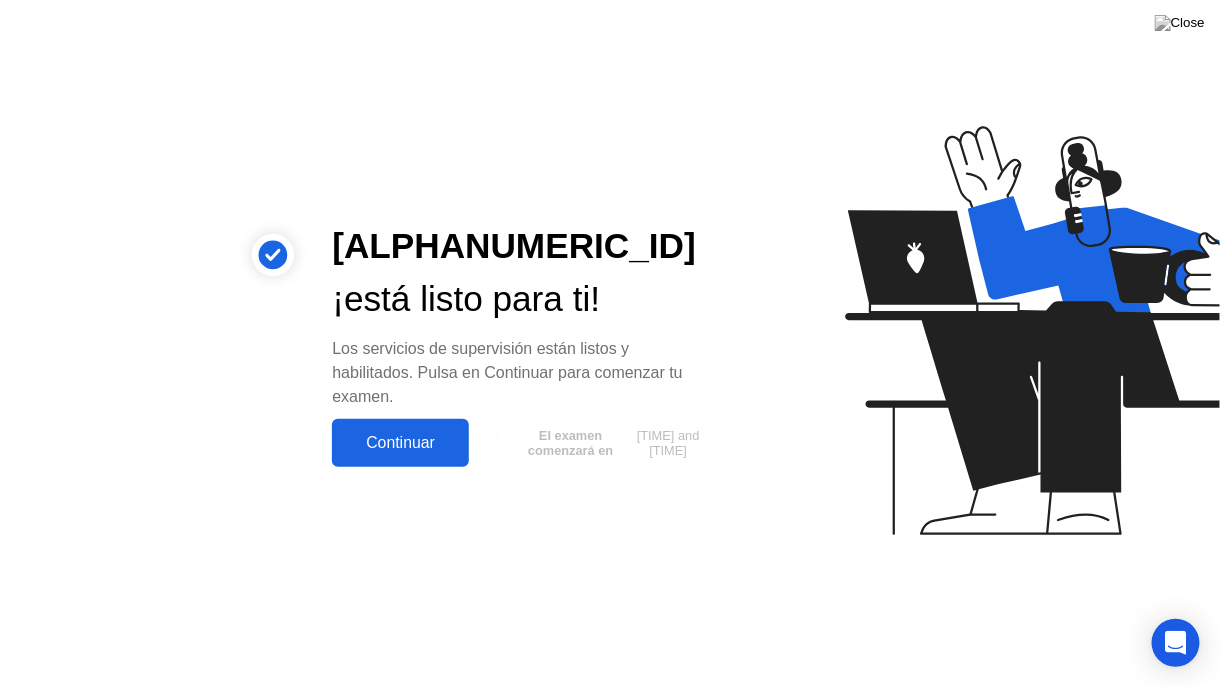 click on "Continuar" 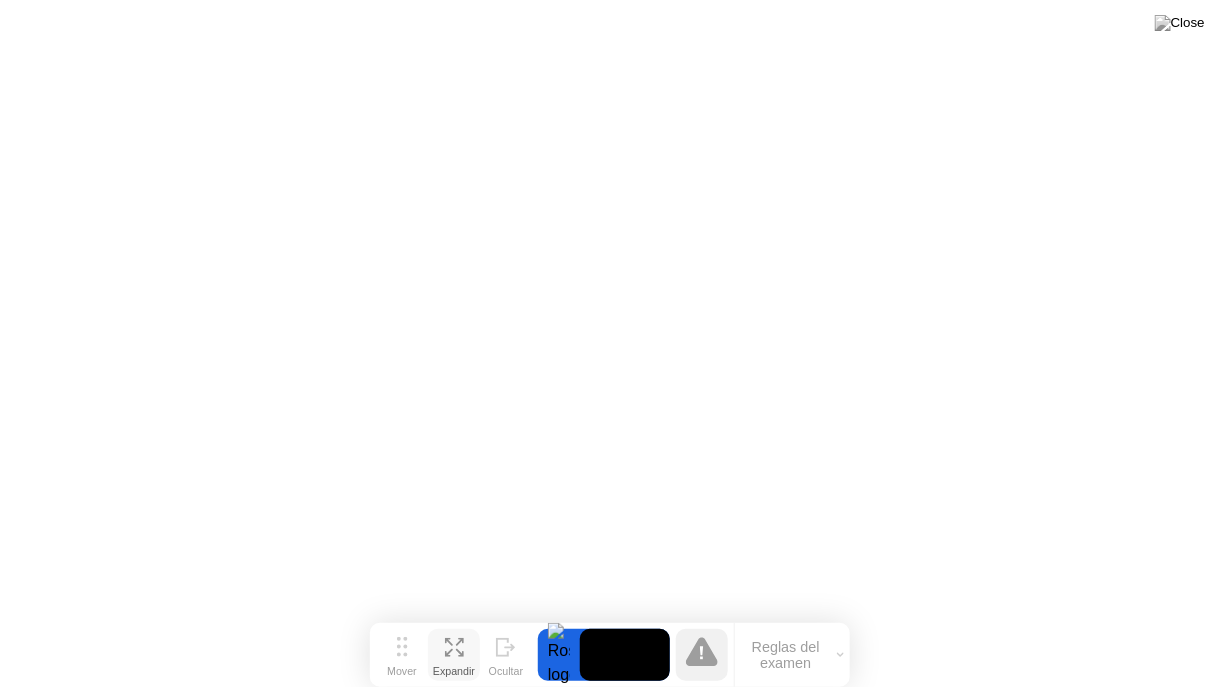 click on "Expandir" at bounding box center (454, 671) 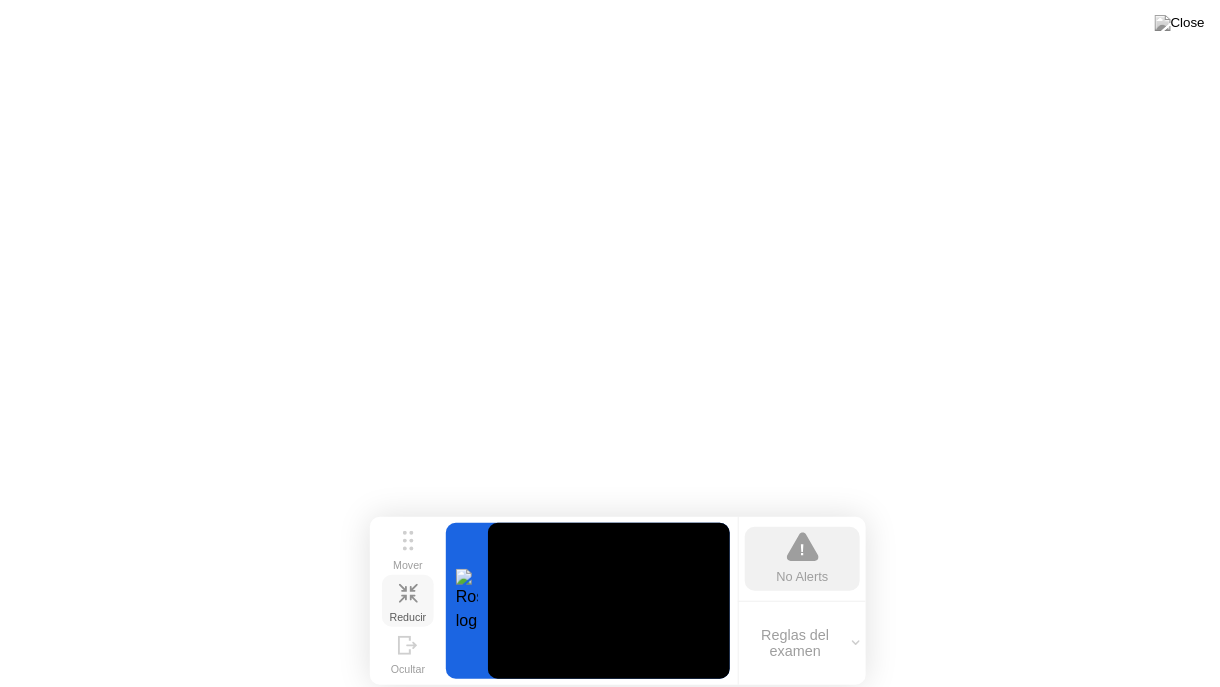 click on "Reducir" 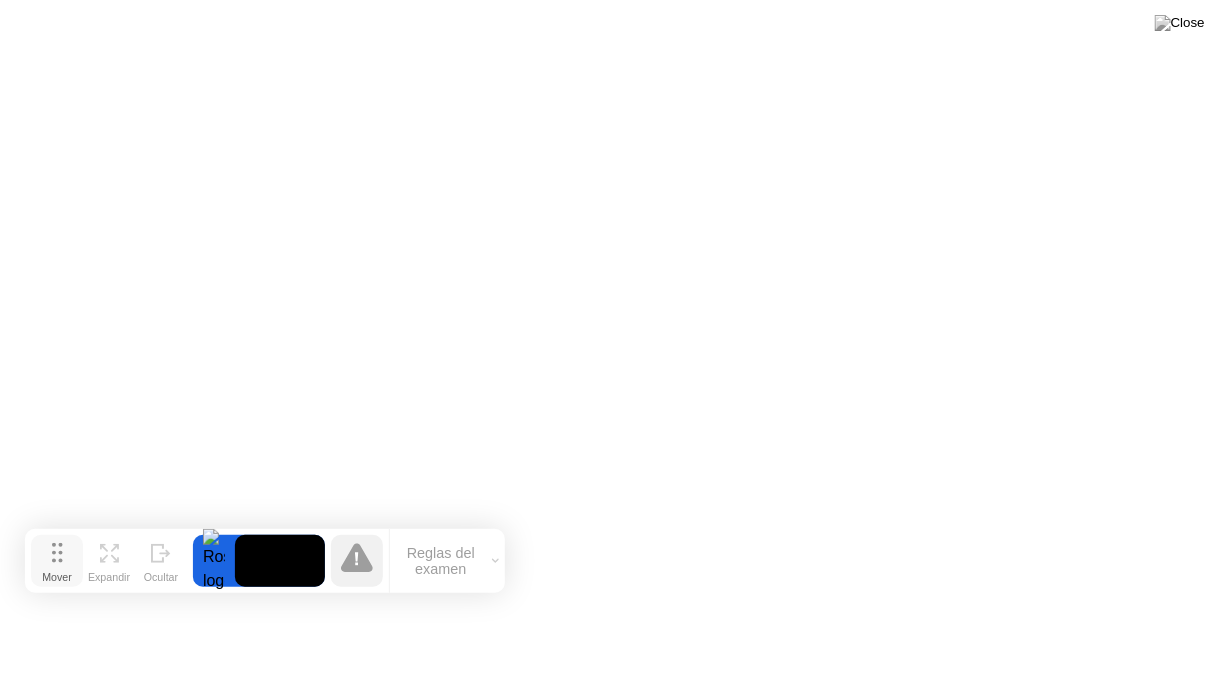 drag, startPoint x: 405, startPoint y: 650, endPoint x: 64, endPoint y: 555, distance: 353.98587 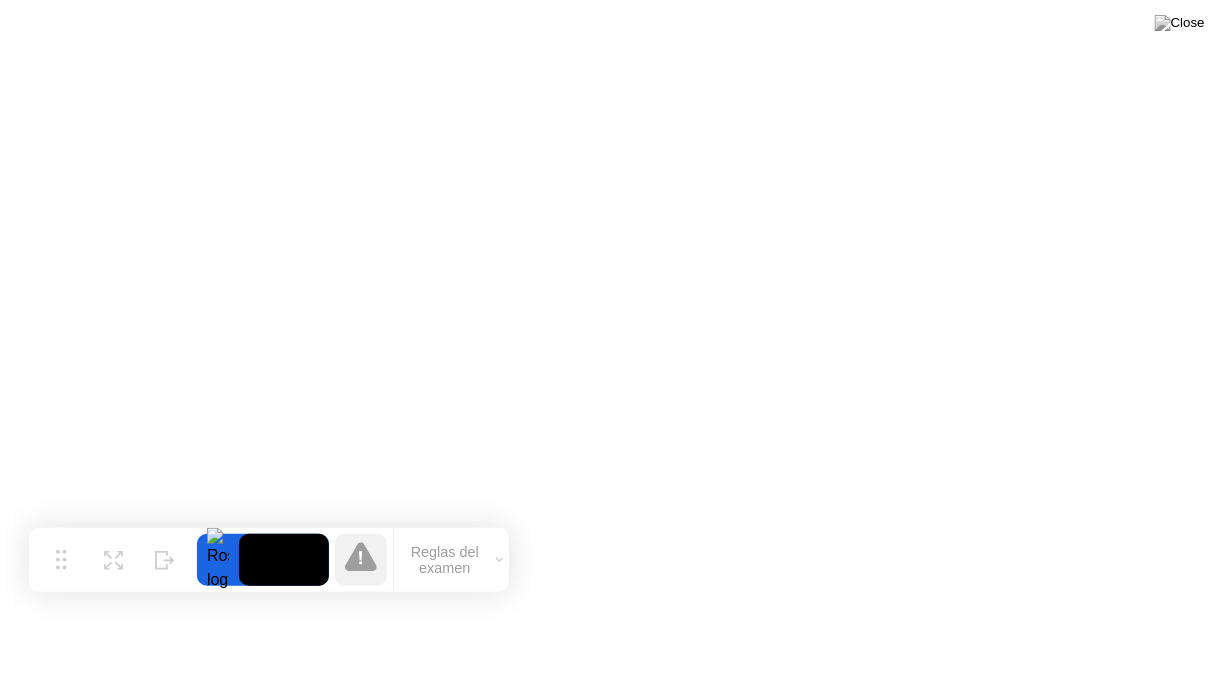 click on "Reglas del examen" 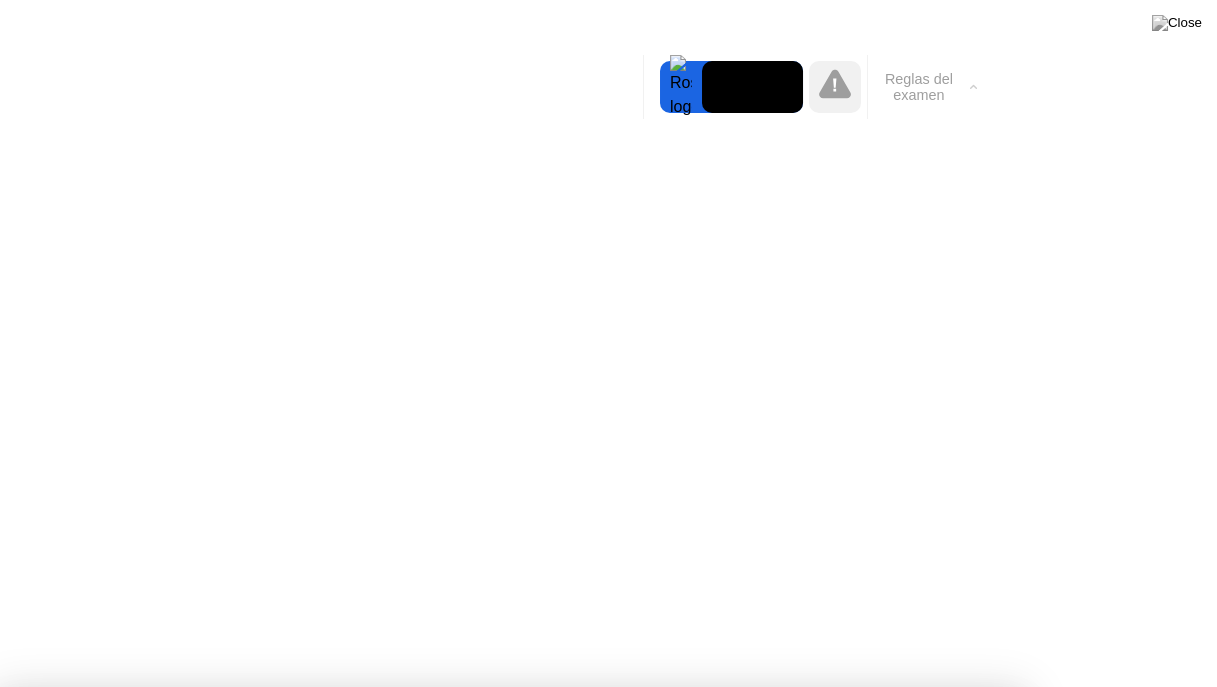 click on "Entendido!" at bounding box center [511, 1228] 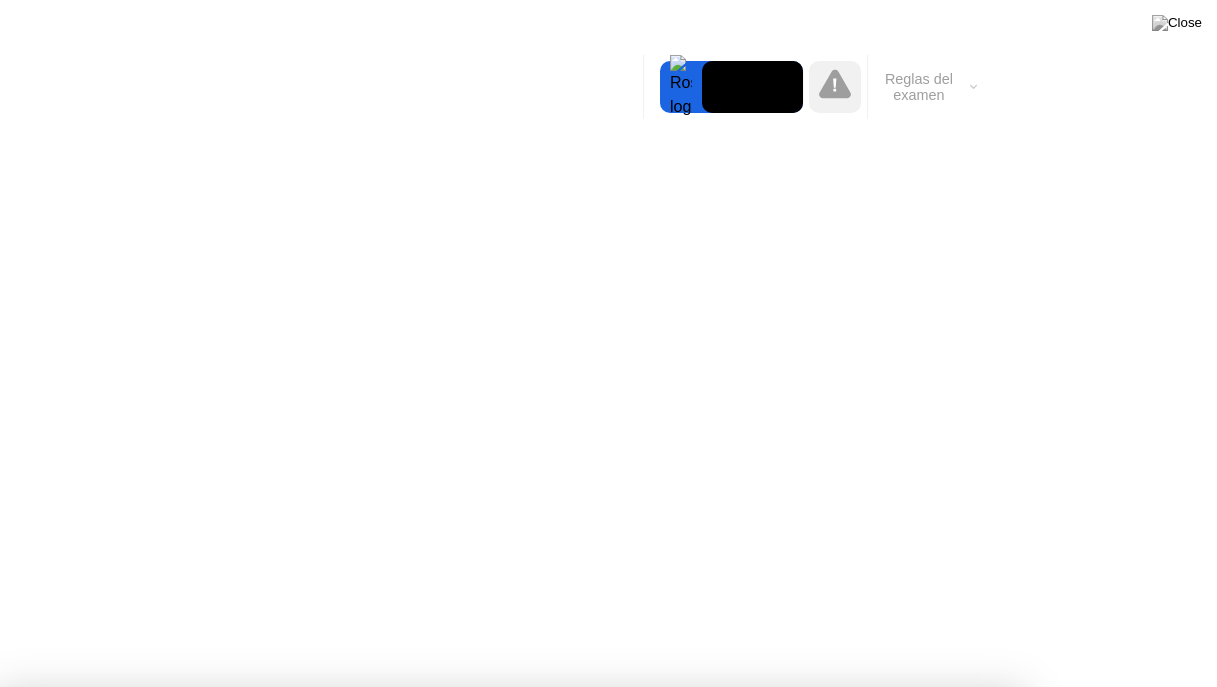 click on "Entendido!" at bounding box center [641, 1156] 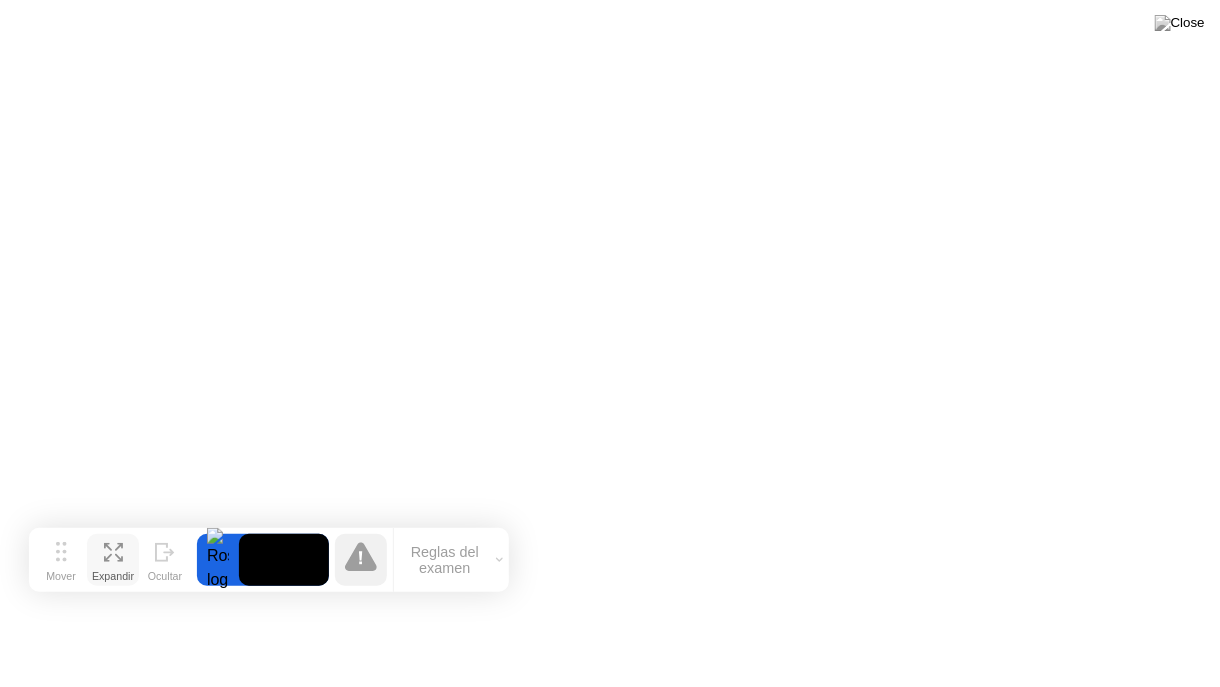 click 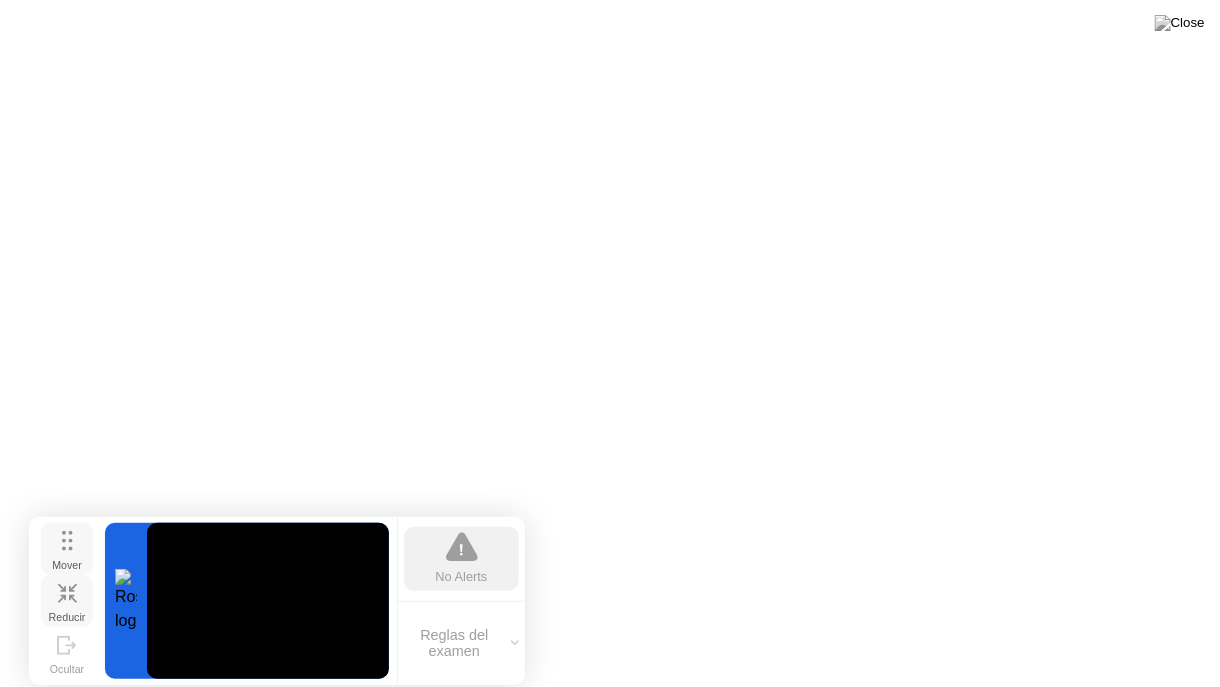click on "Mover" at bounding box center [67, 565] 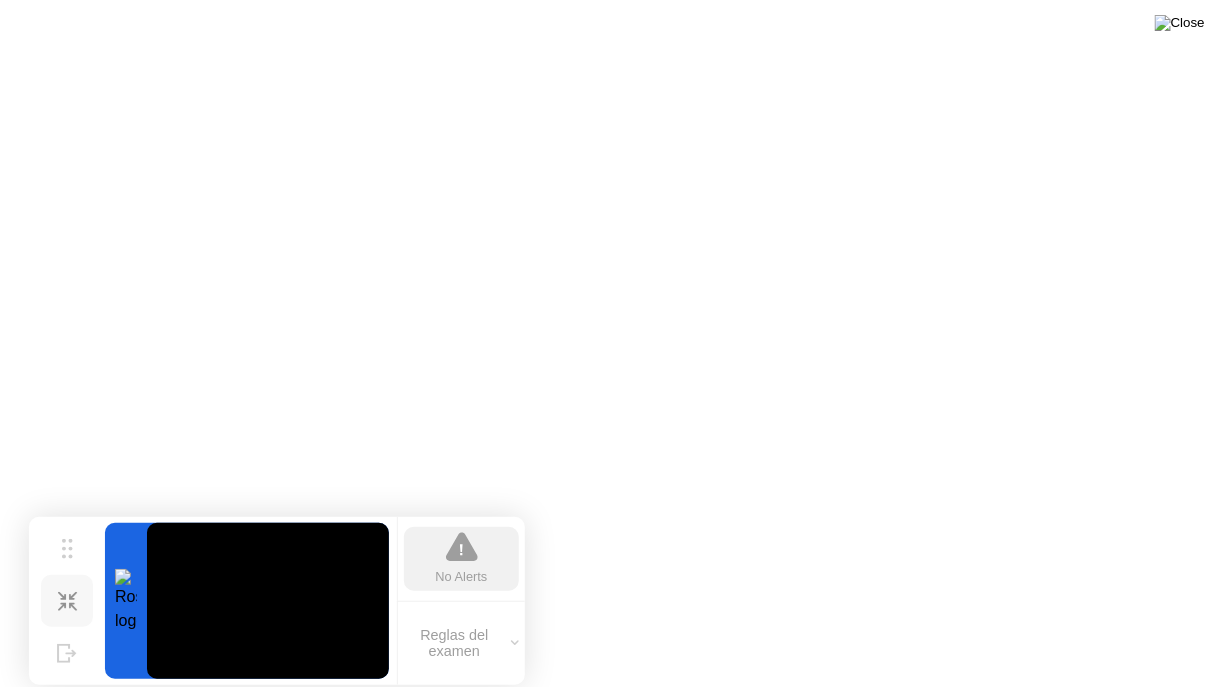 click at bounding box center (1180, 23) 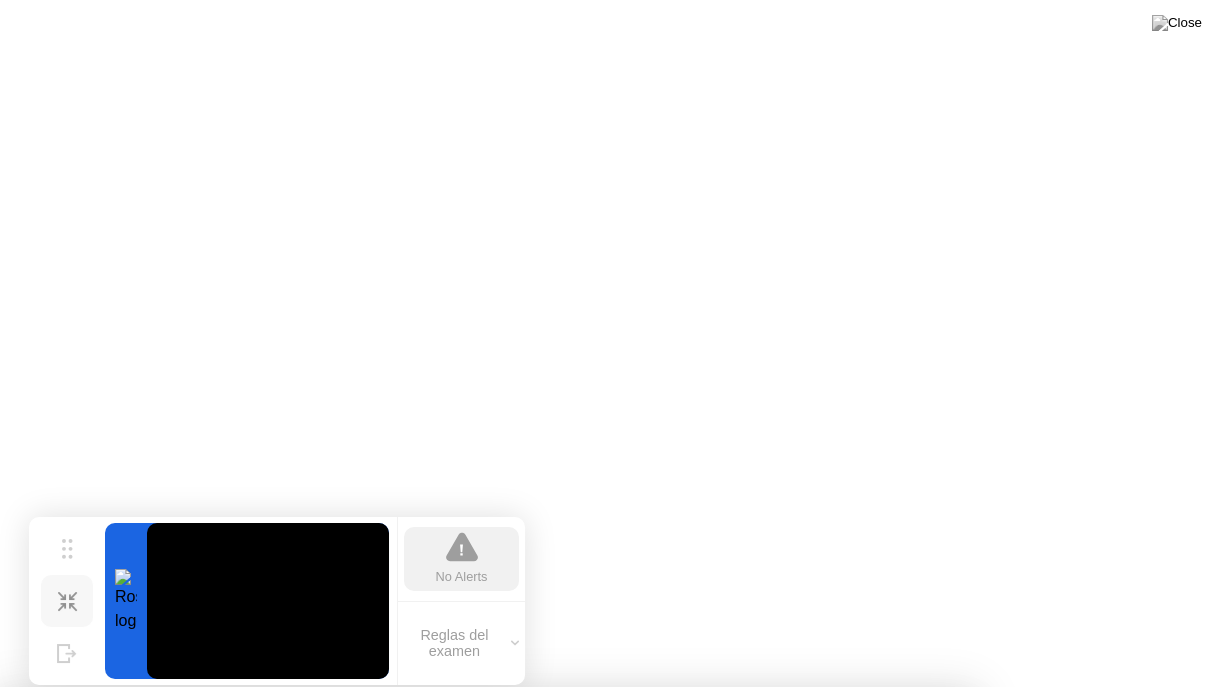 click on "Sí" at bounding box center (439, 800) 